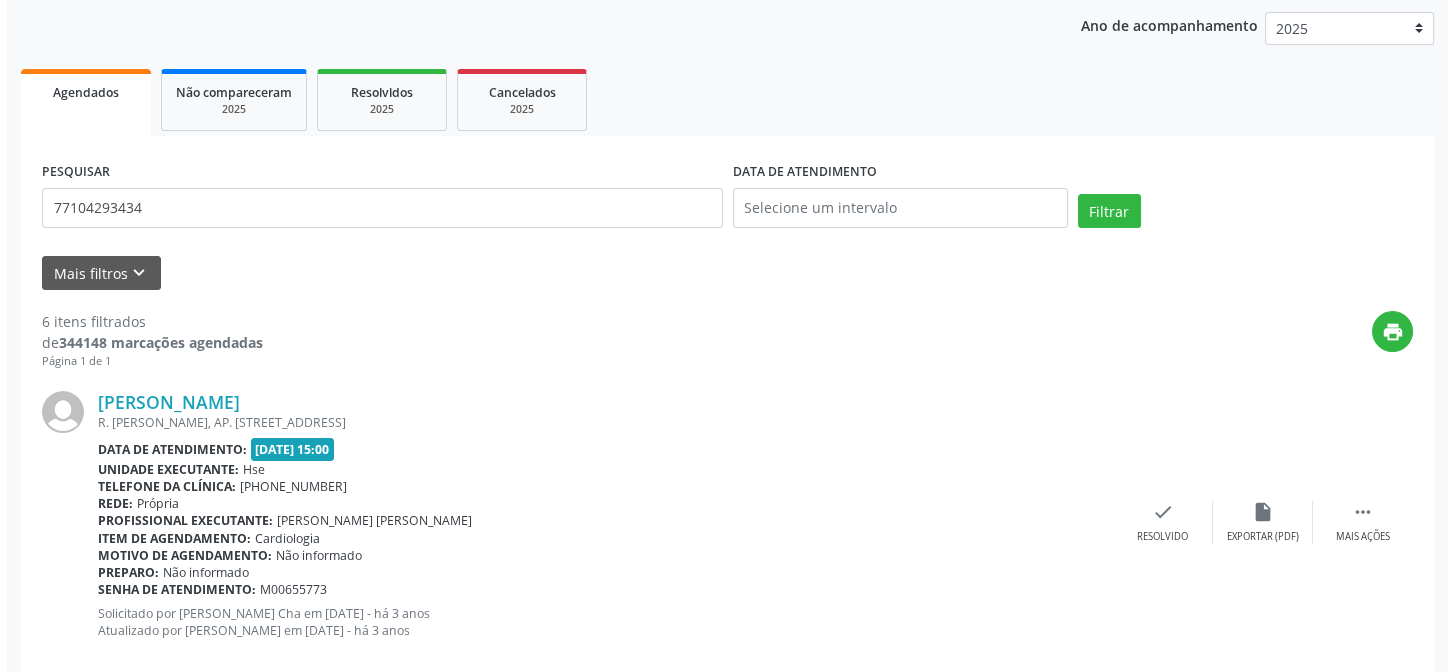 scroll, scrollTop: 0, scrollLeft: 0, axis: both 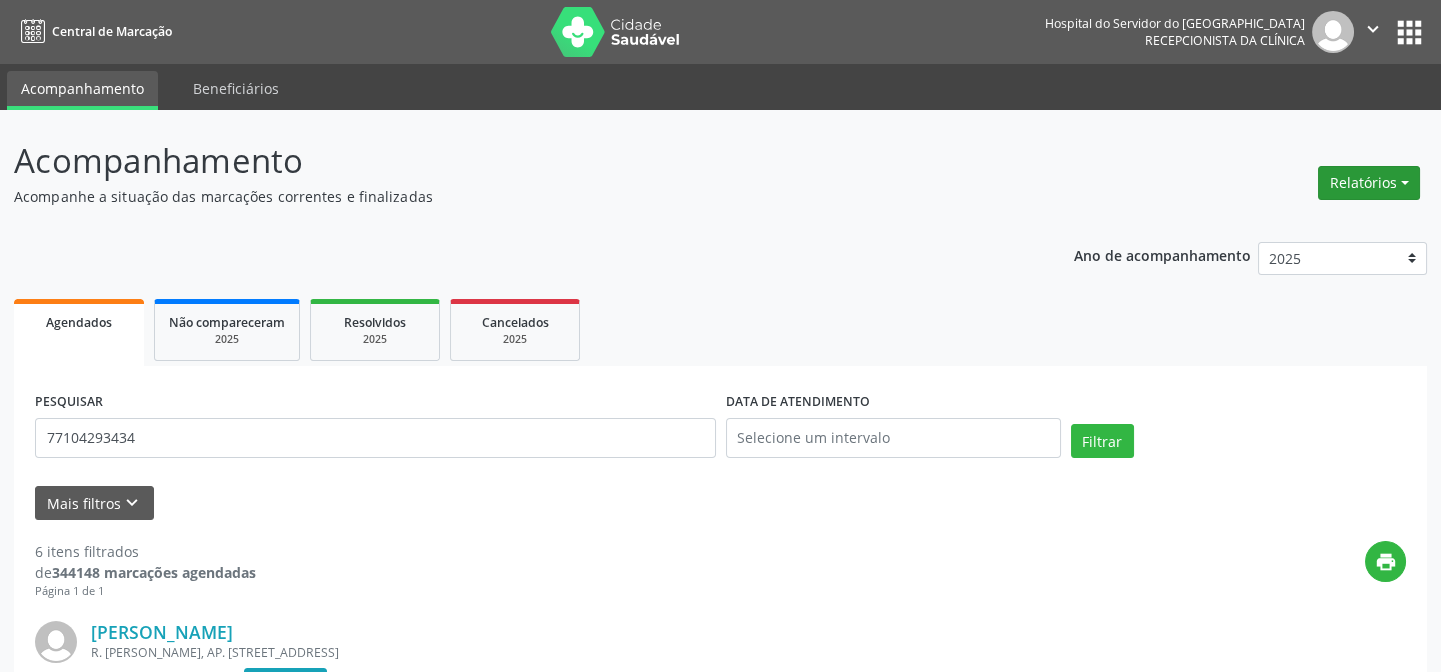 click on "Relatórios" at bounding box center (1369, 183) 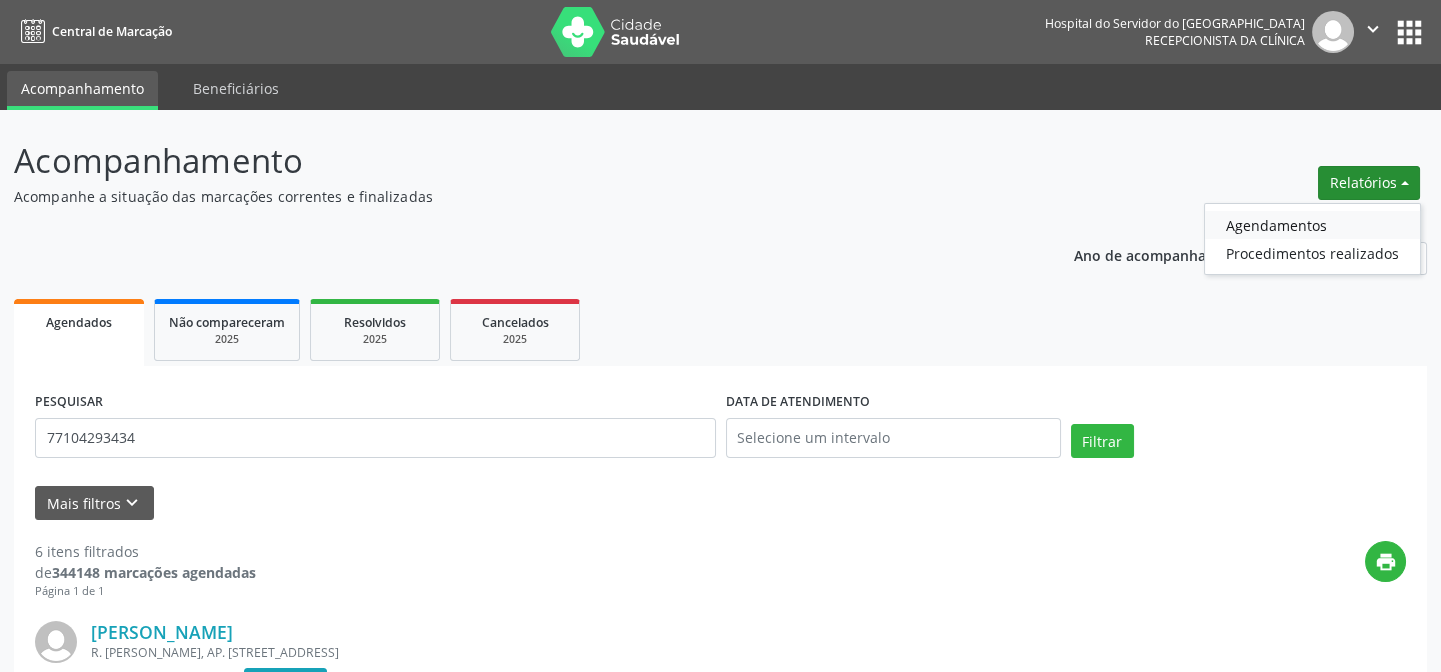 click on "Agendamentos" at bounding box center [1312, 225] 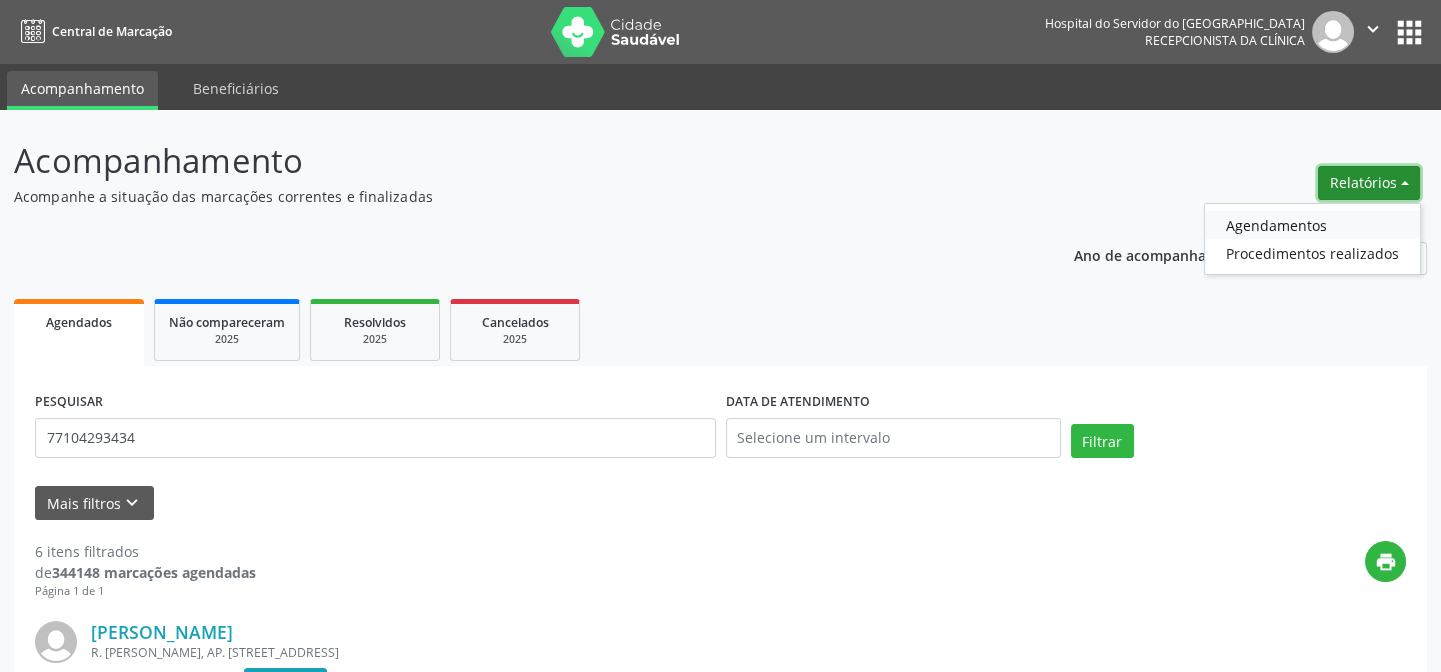 select on "6" 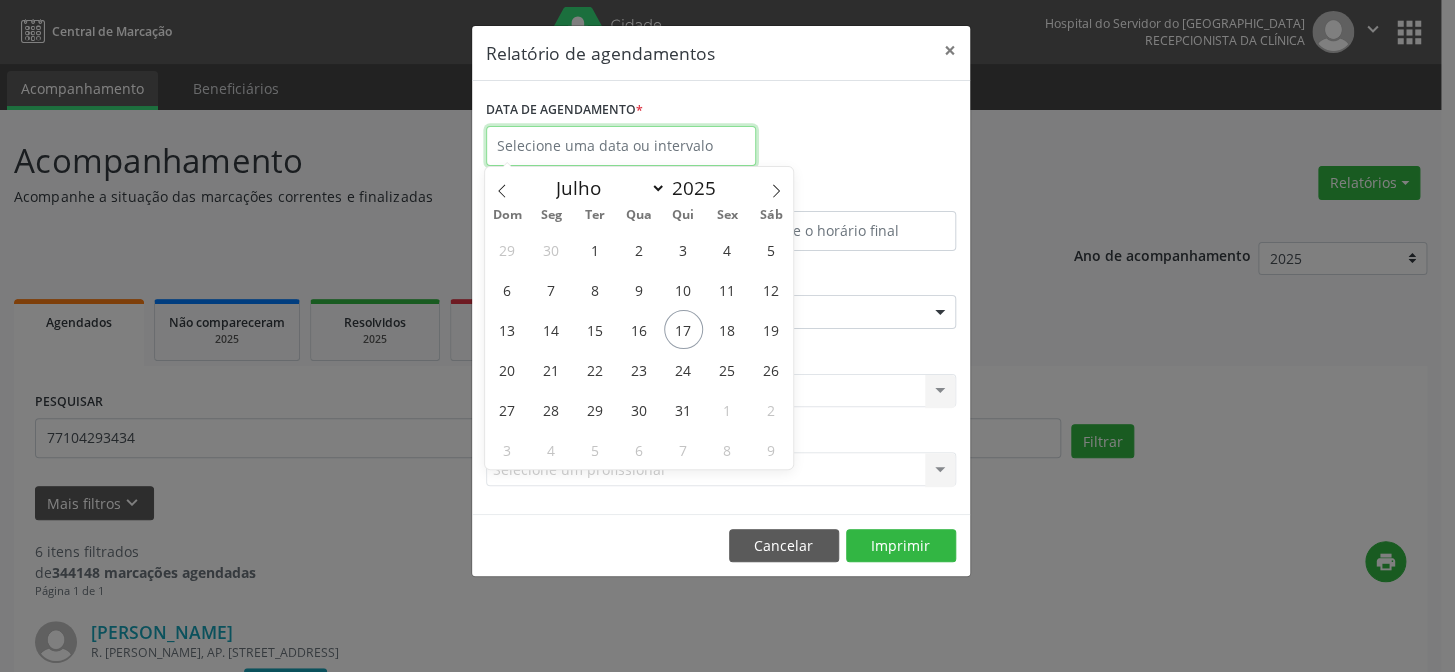 click at bounding box center (621, 146) 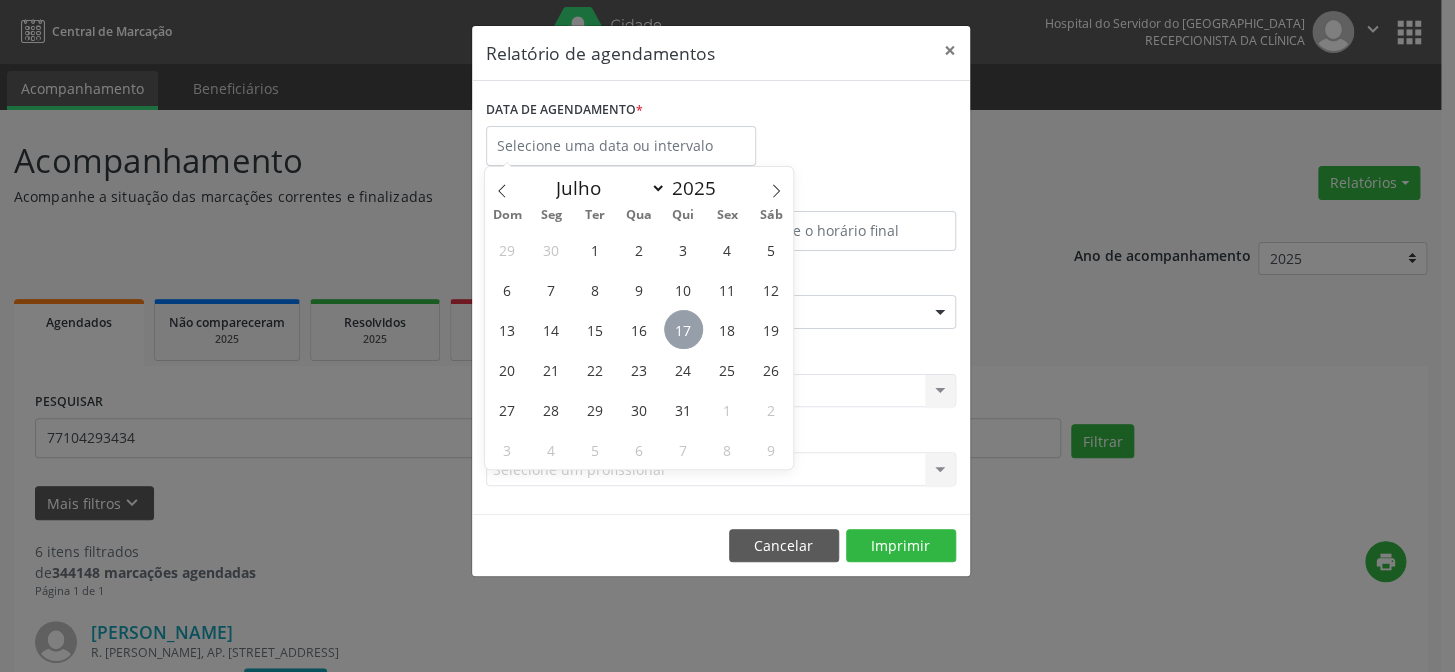 click on "17" at bounding box center [683, 329] 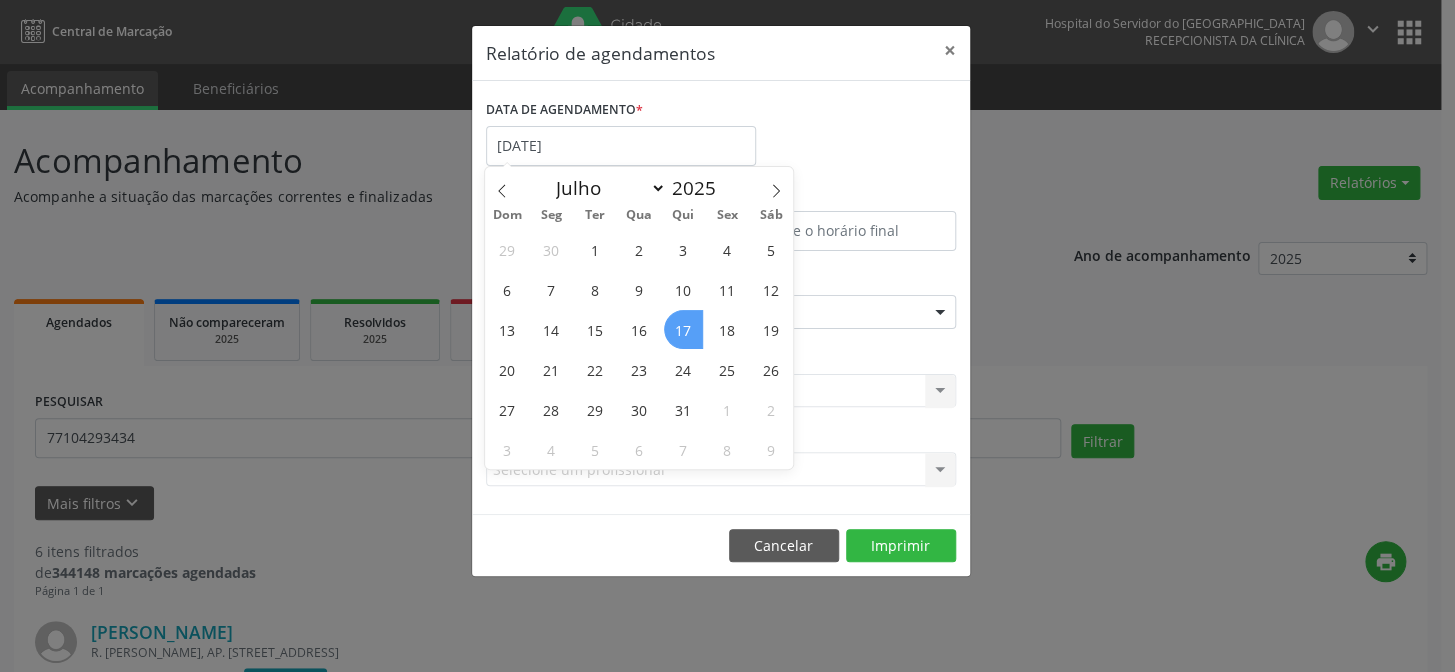 click on "17" at bounding box center (683, 329) 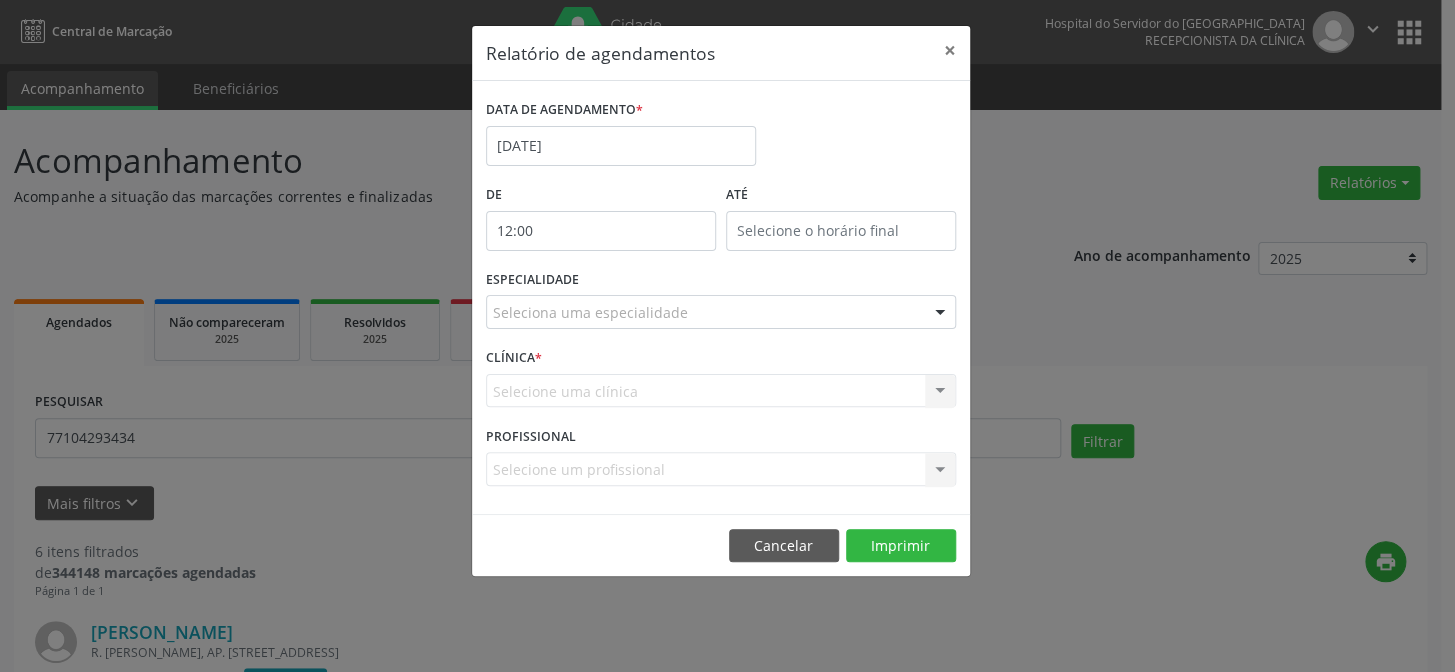 click on "12:00" at bounding box center [601, 231] 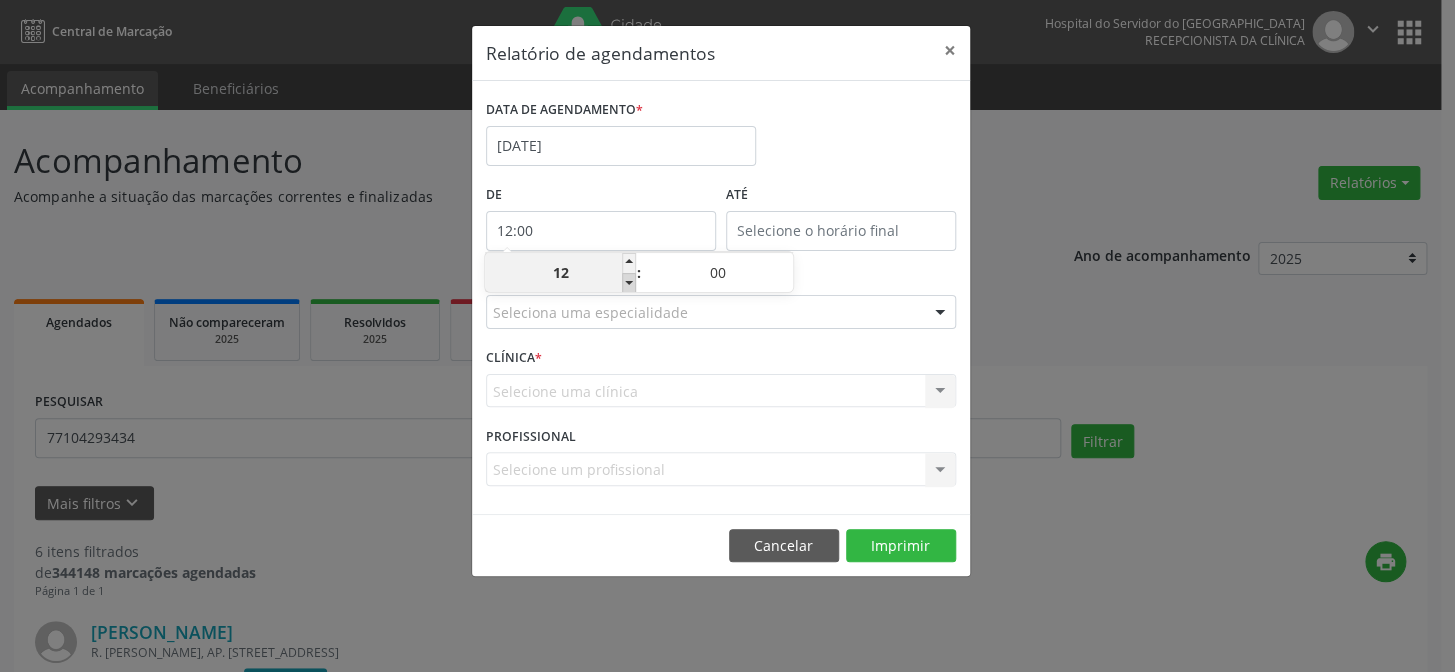 click at bounding box center (629, 283) 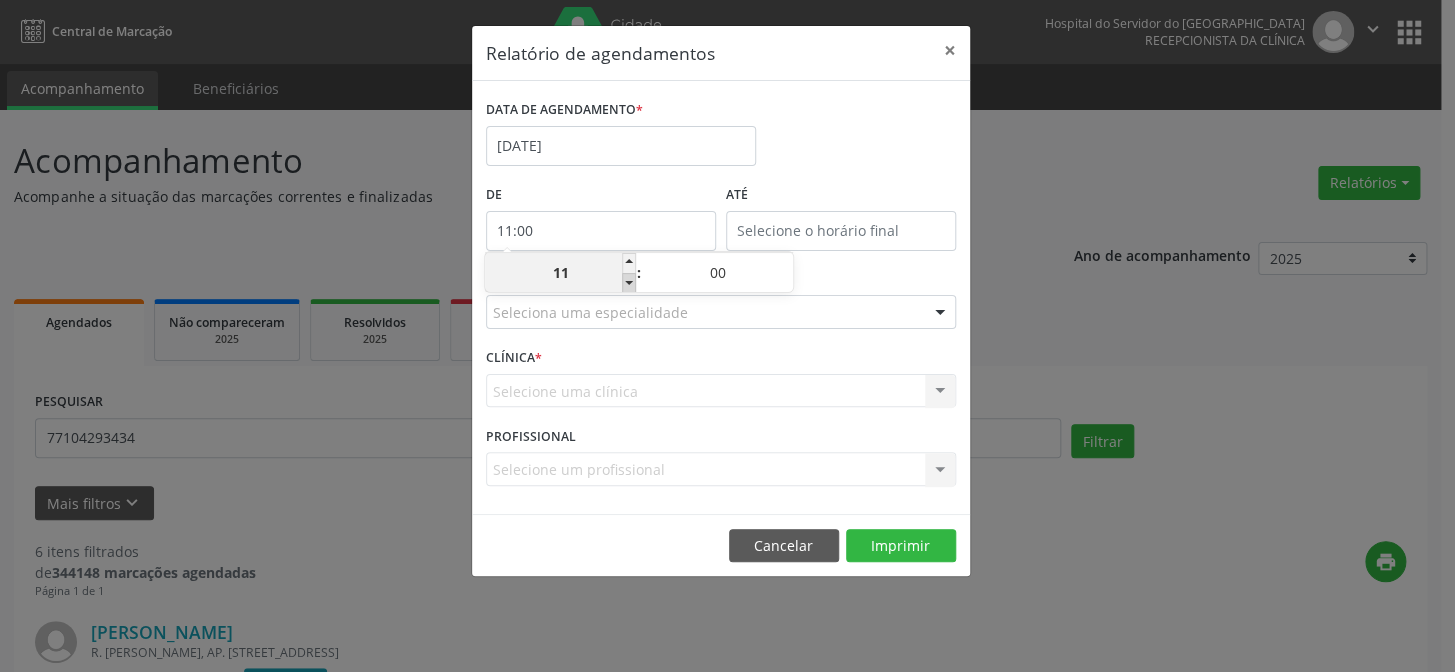 click at bounding box center (629, 283) 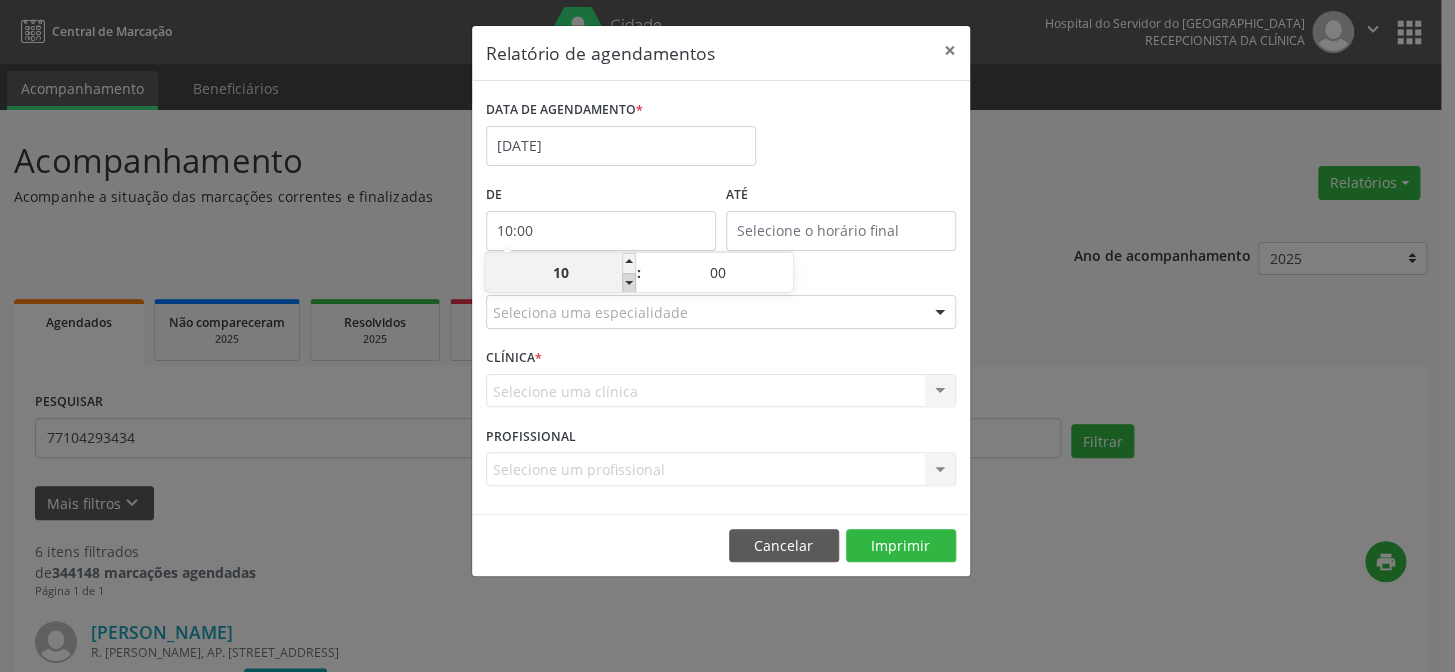 click at bounding box center (629, 283) 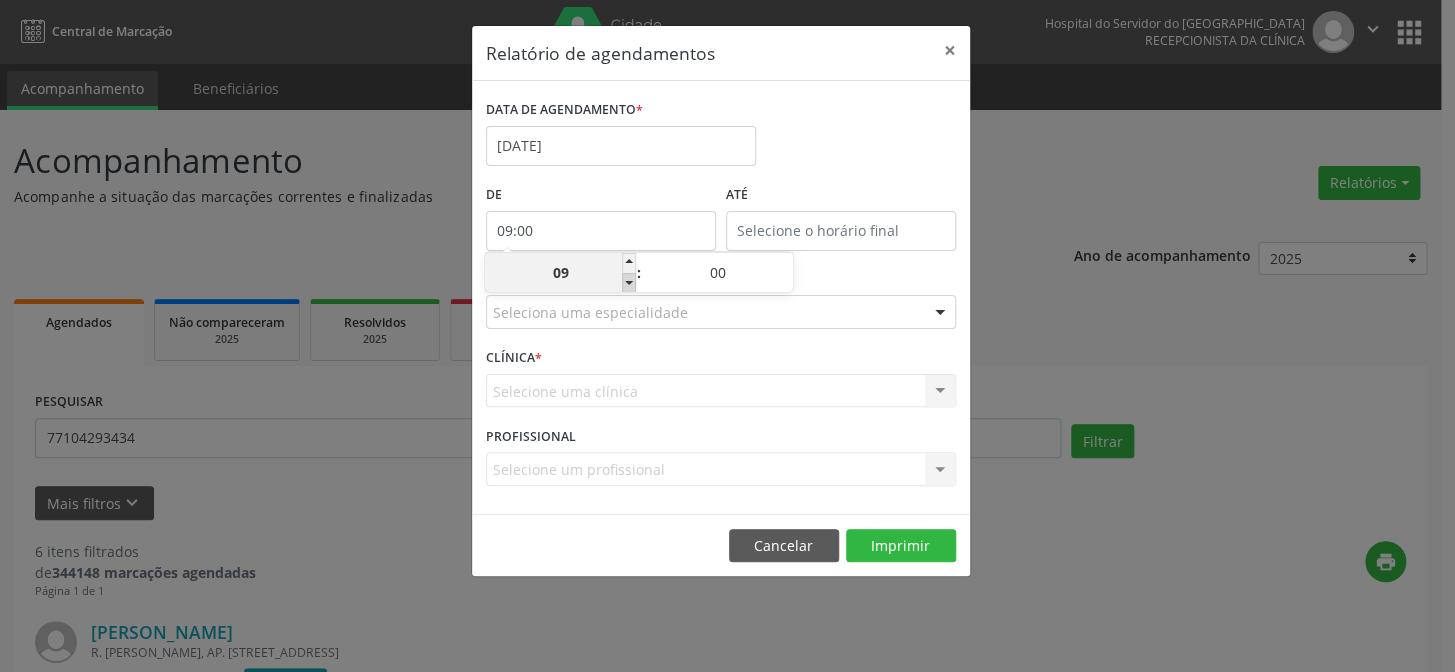 click at bounding box center (629, 283) 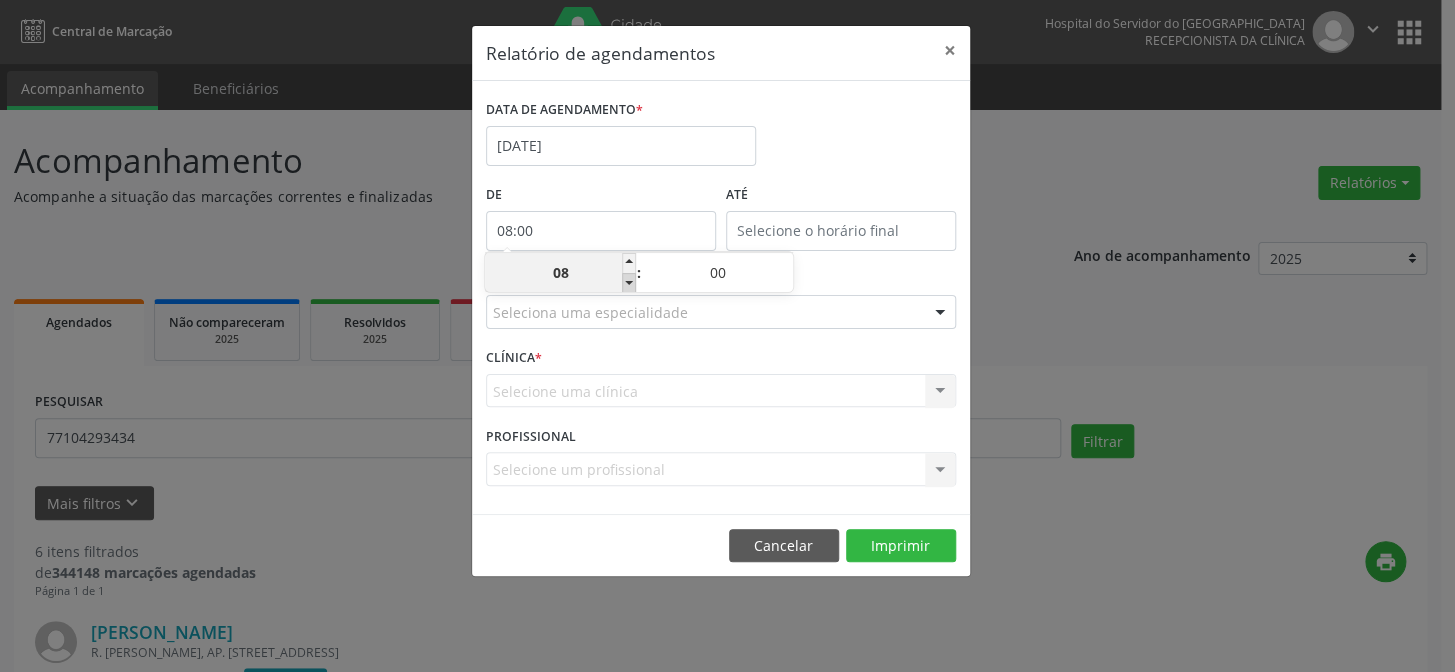 click at bounding box center [629, 283] 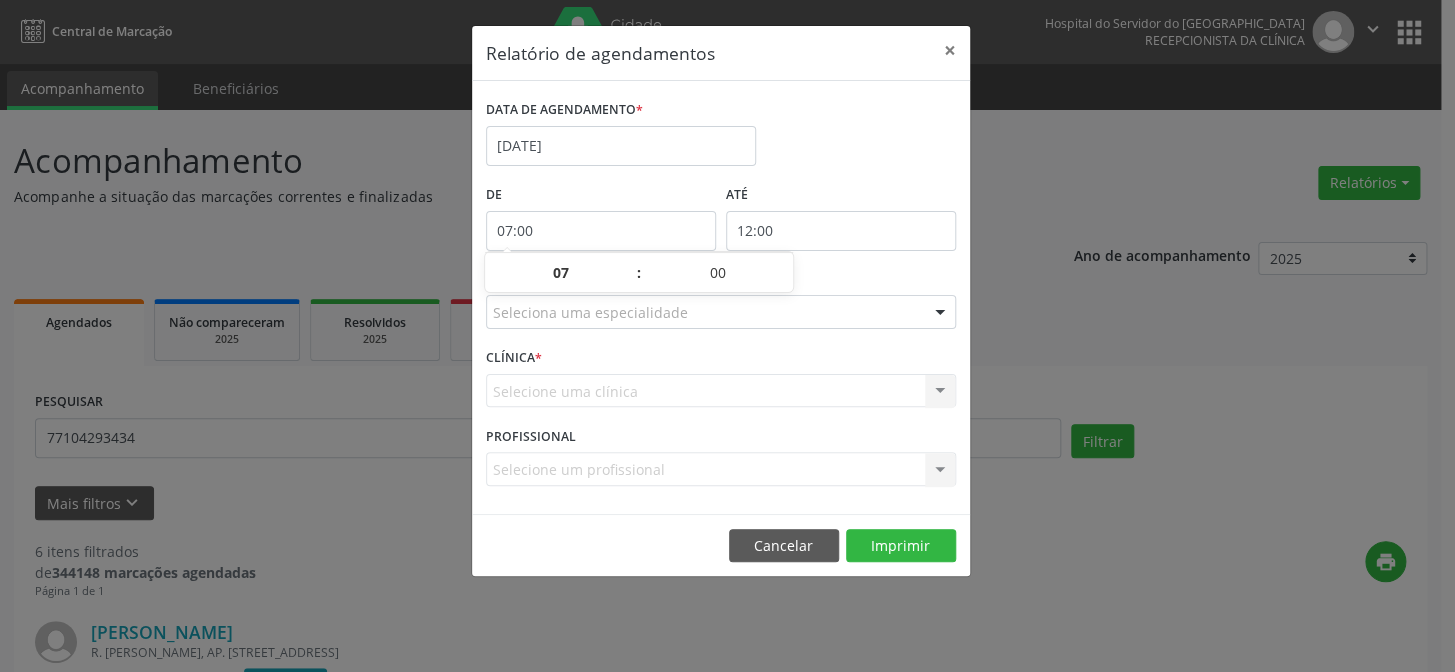 click on "12:00" at bounding box center (841, 231) 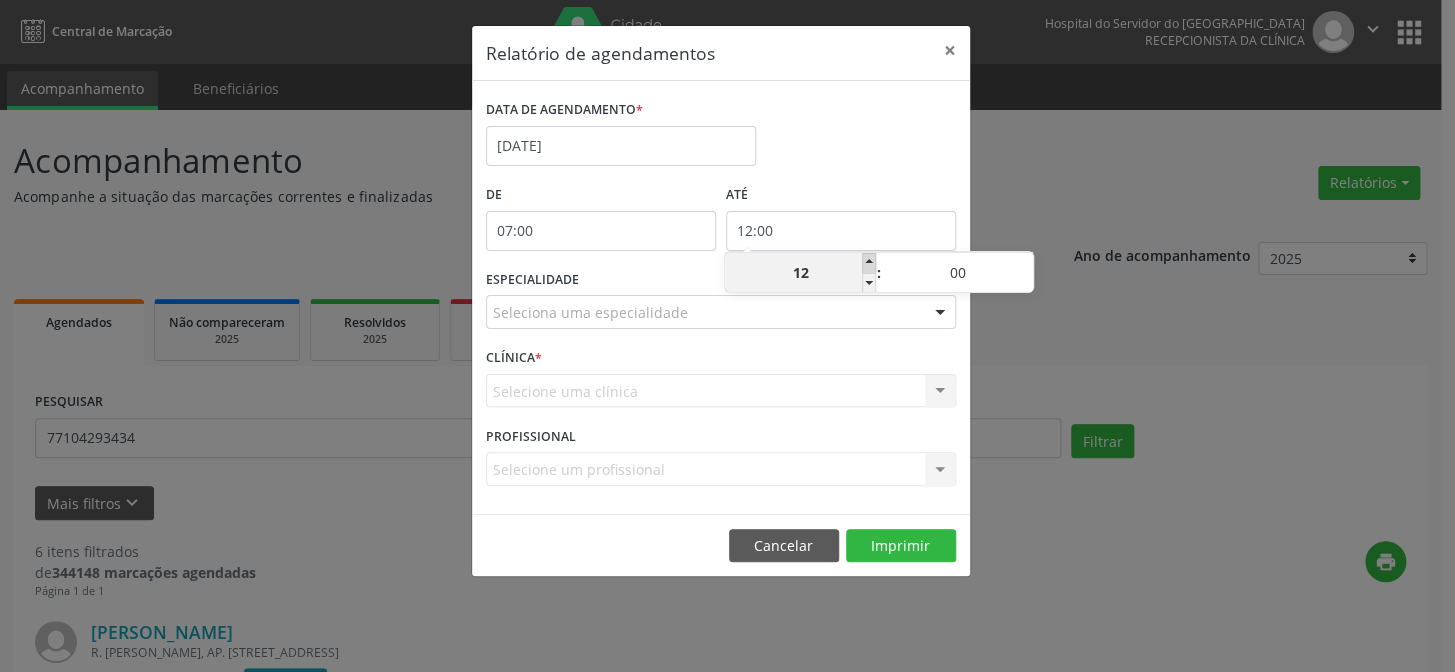 click at bounding box center (869, 263) 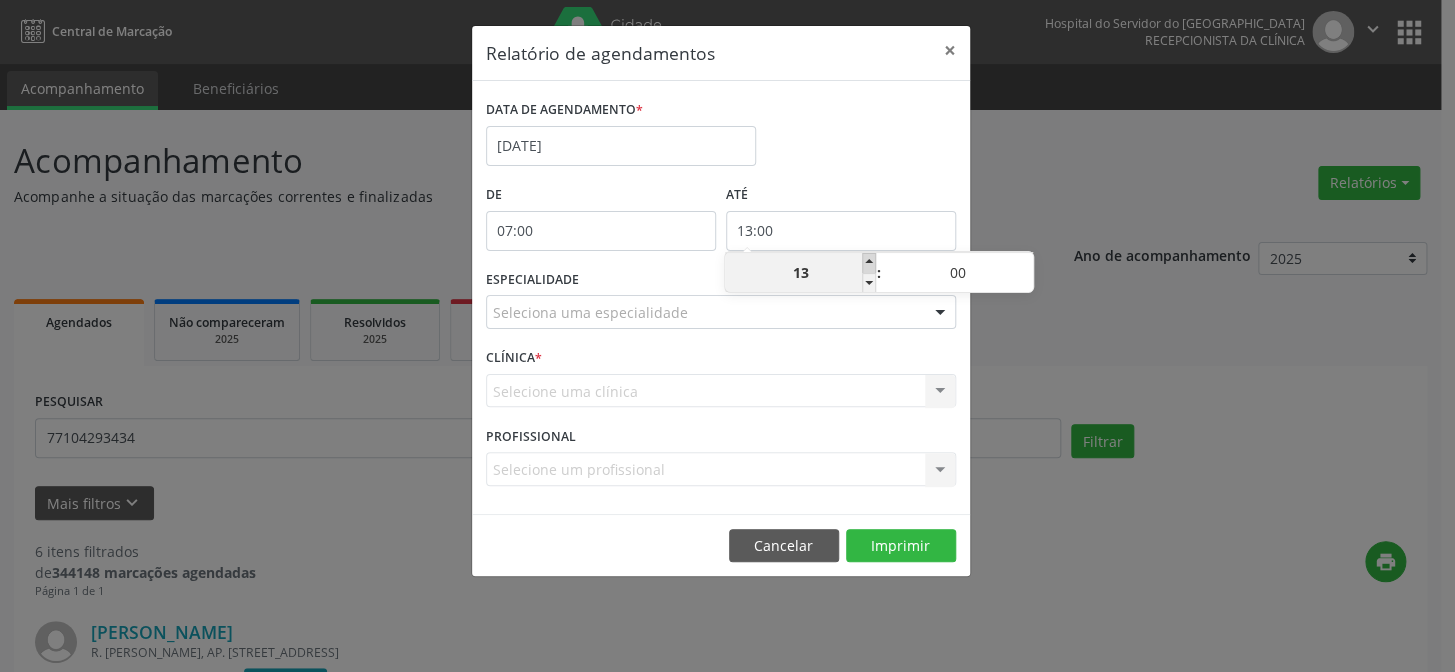 click at bounding box center [869, 263] 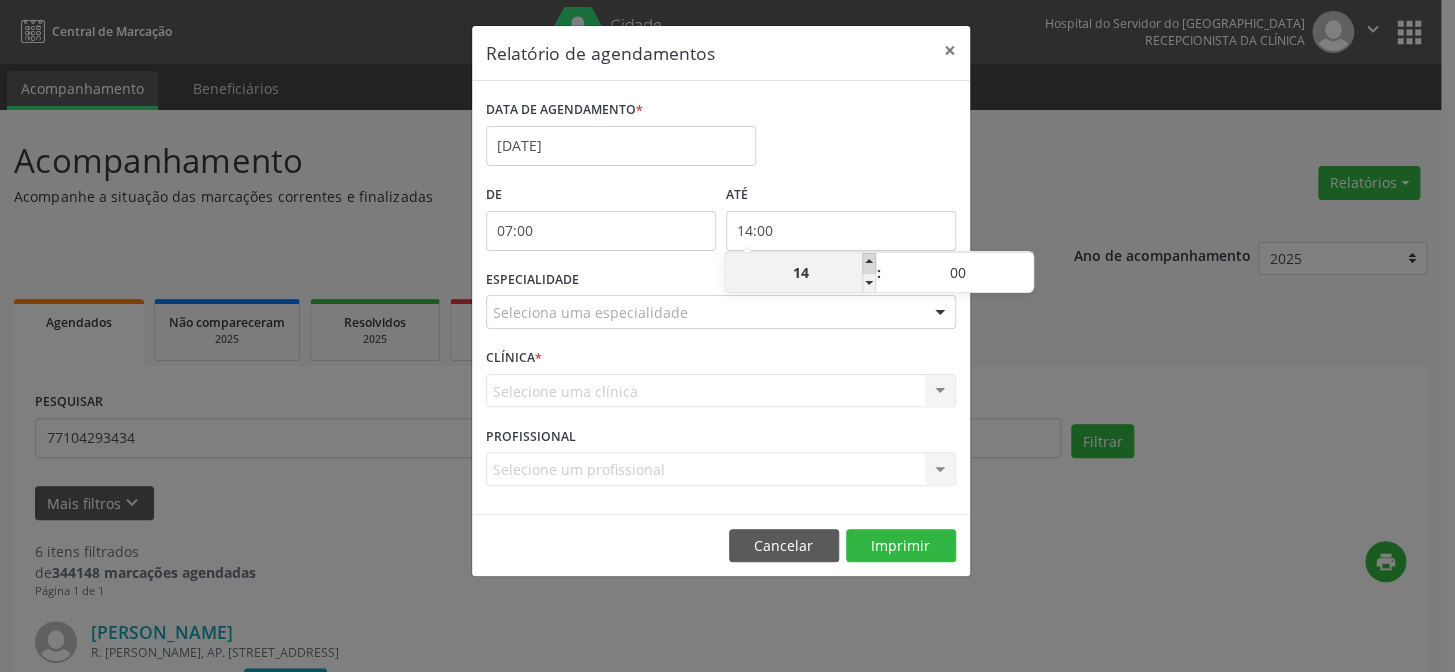 click at bounding box center (869, 263) 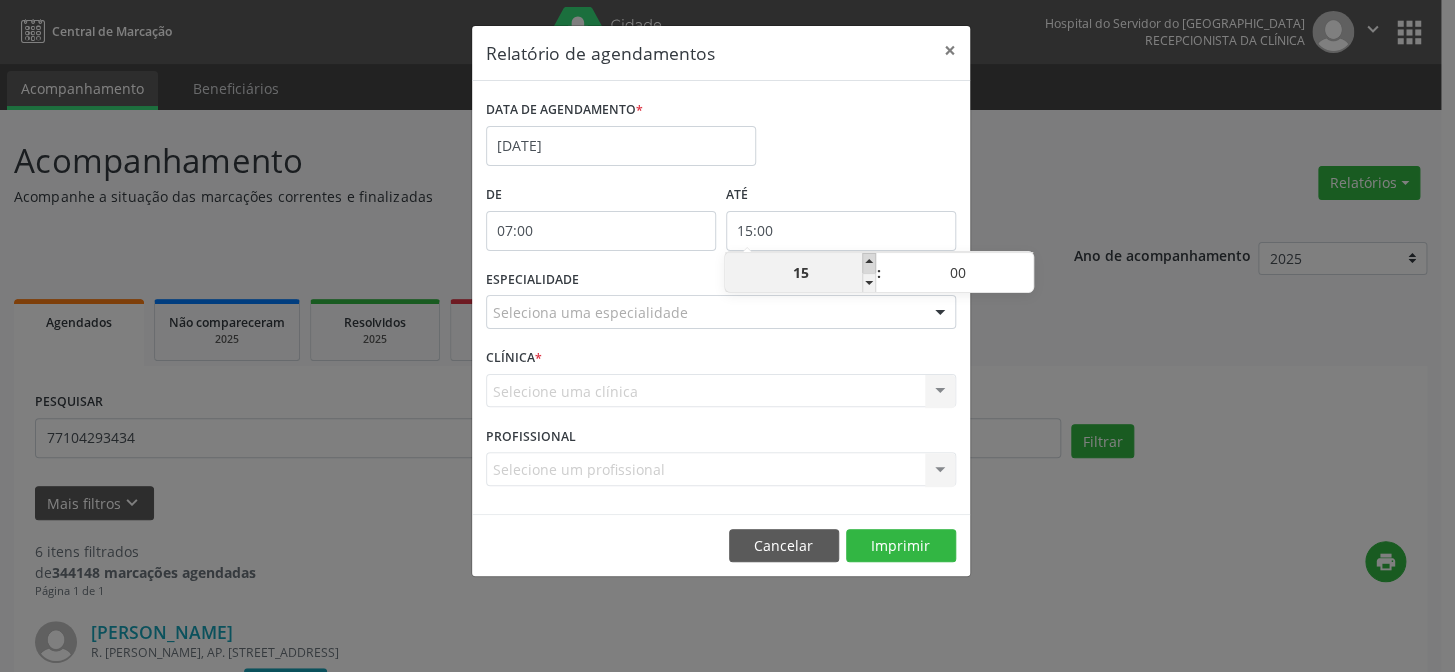 click at bounding box center (869, 263) 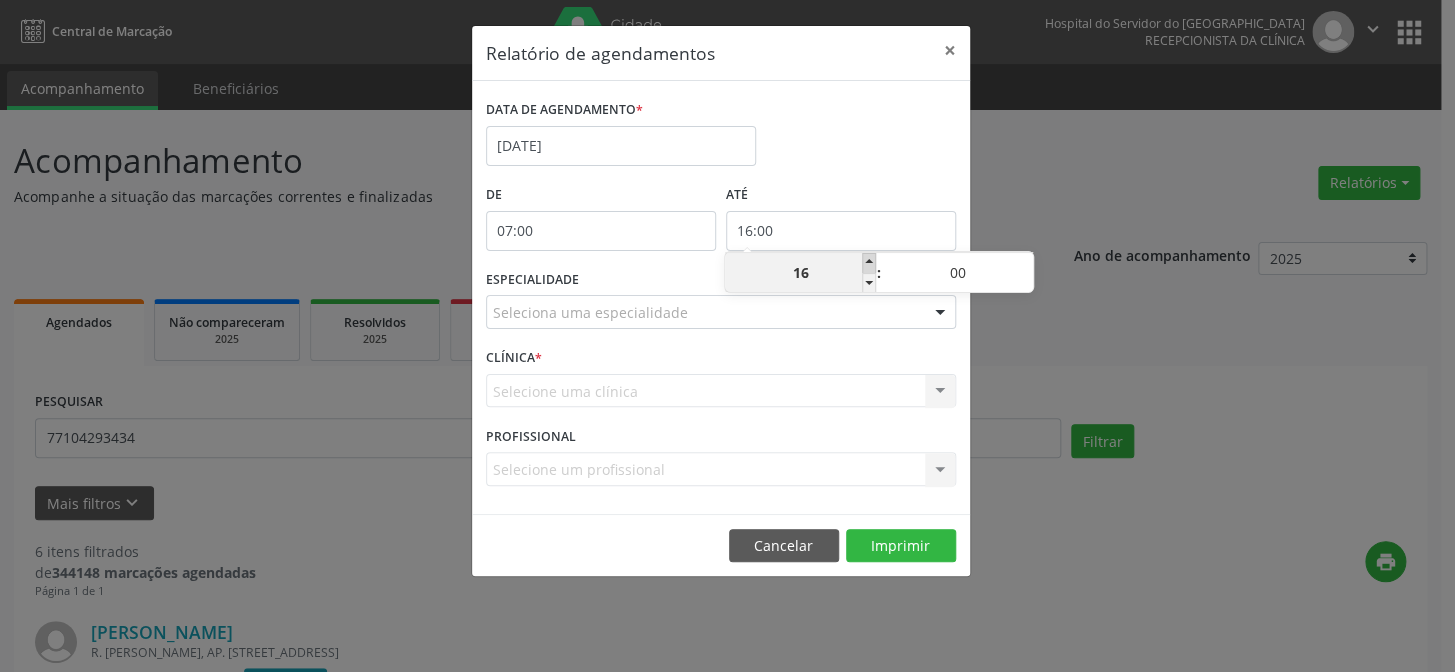 click at bounding box center (869, 263) 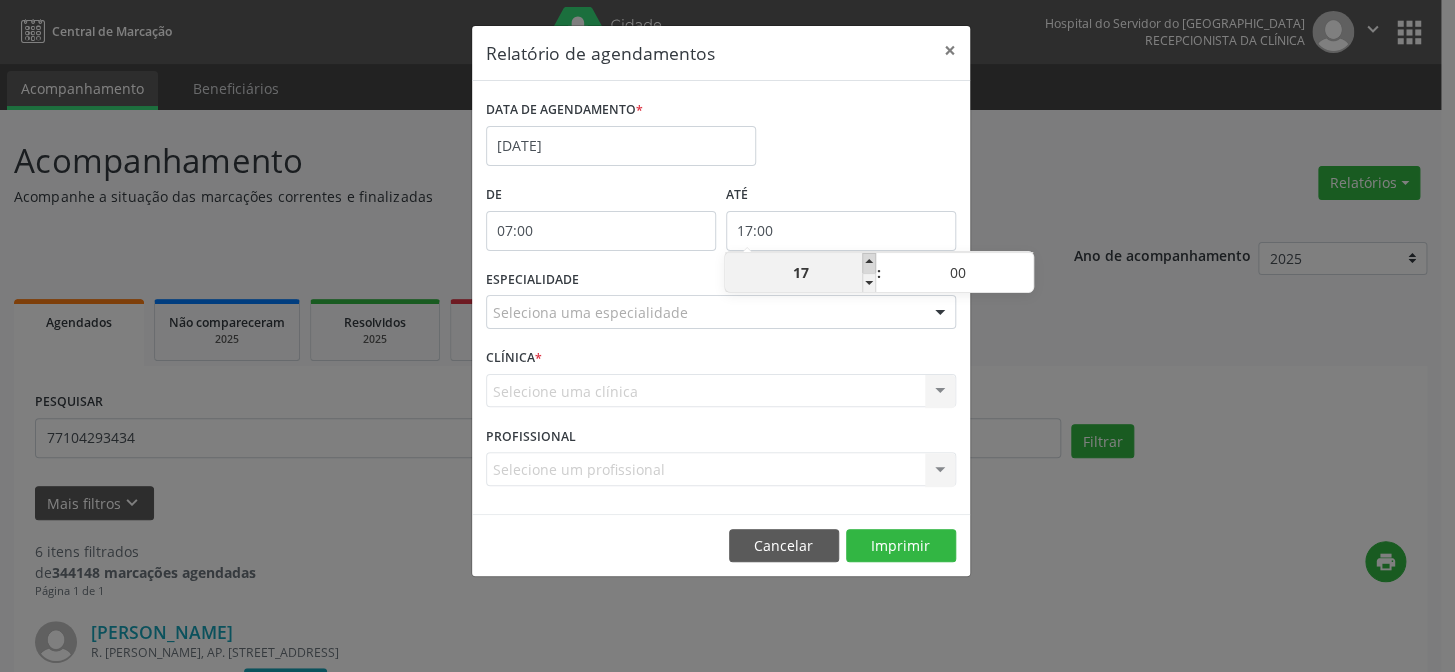 click at bounding box center (869, 263) 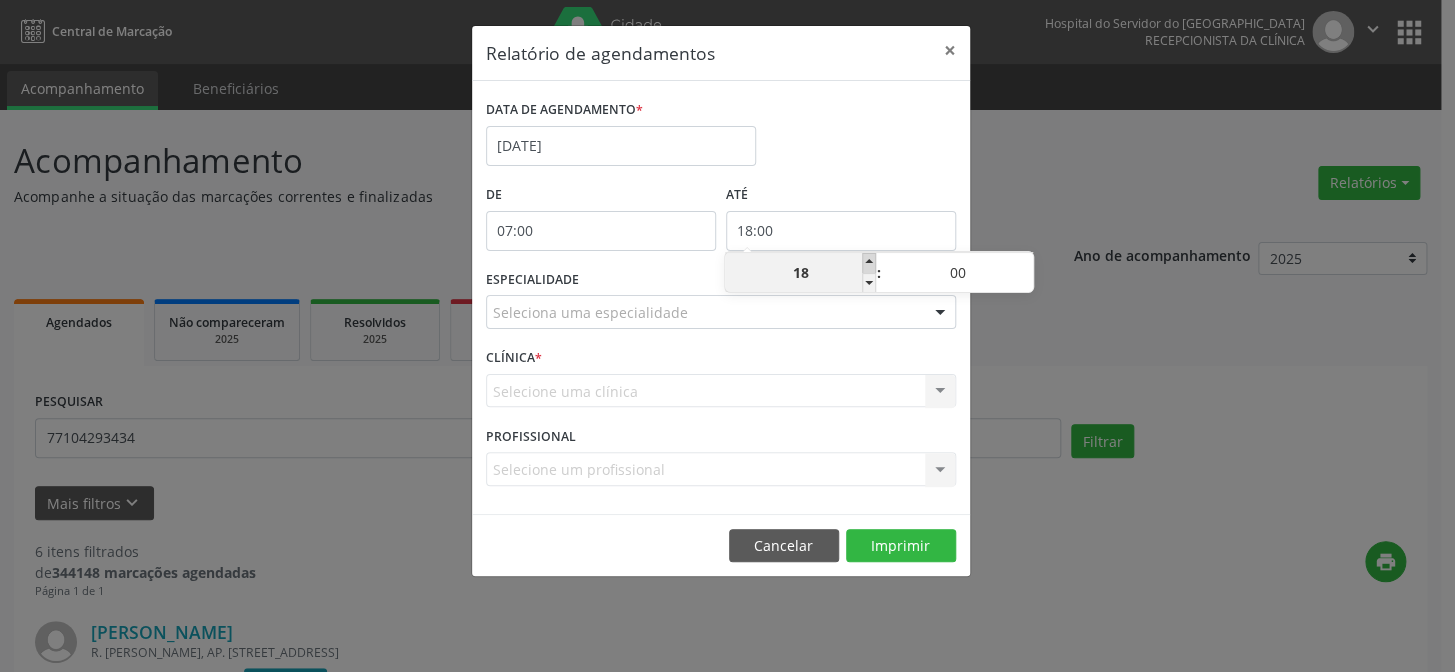 click at bounding box center [869, 263] 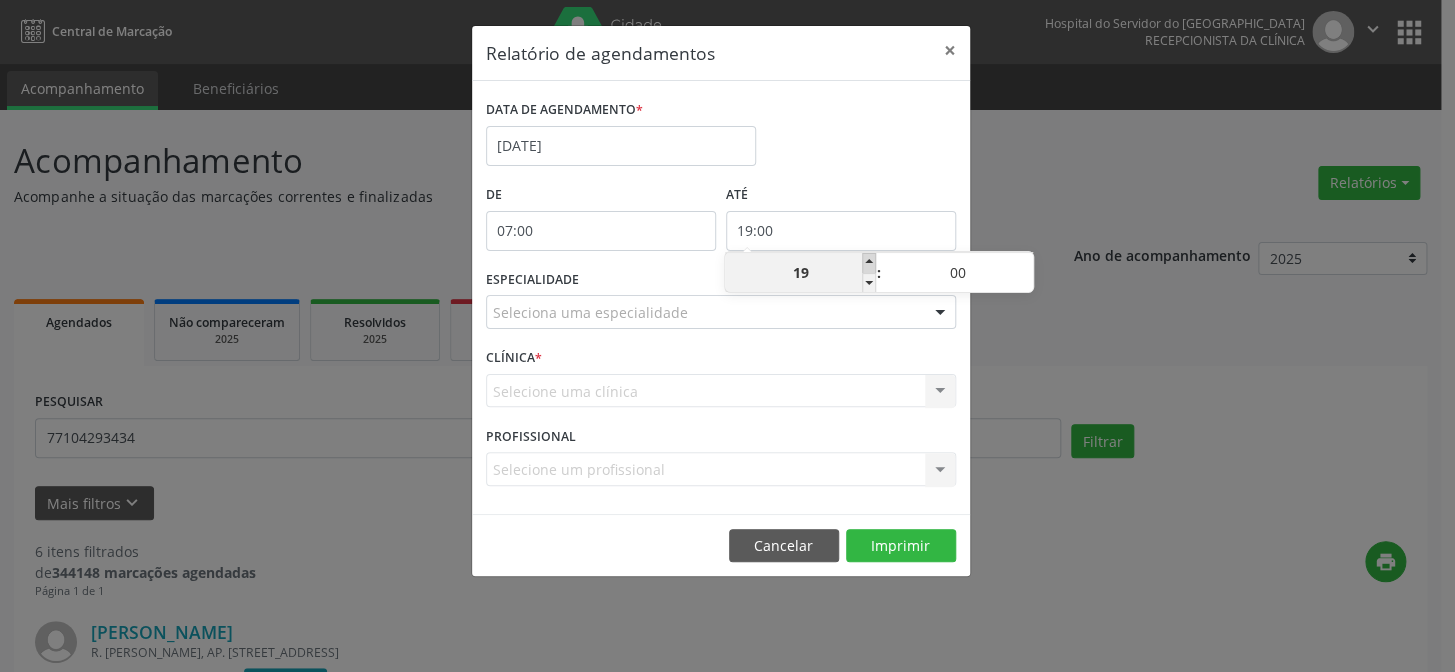 click at bounding box center (869, 263) 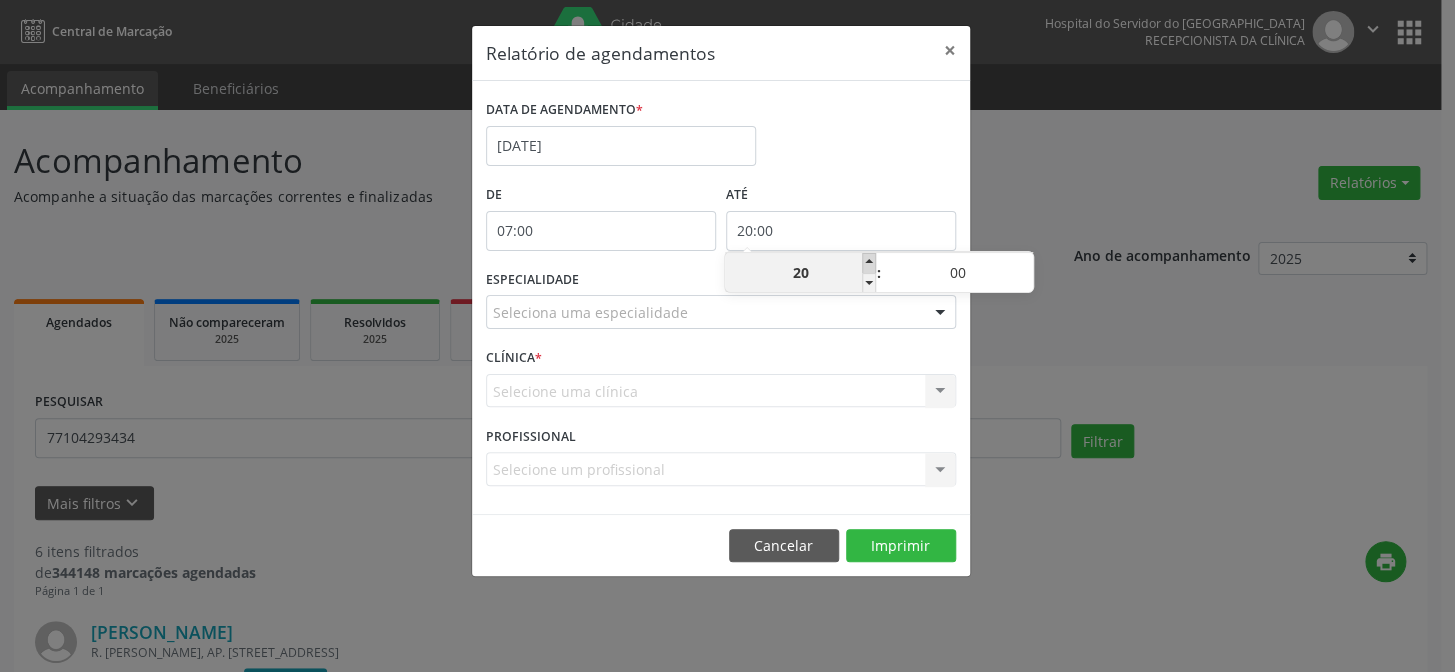 click at bounding box center (869, 263) 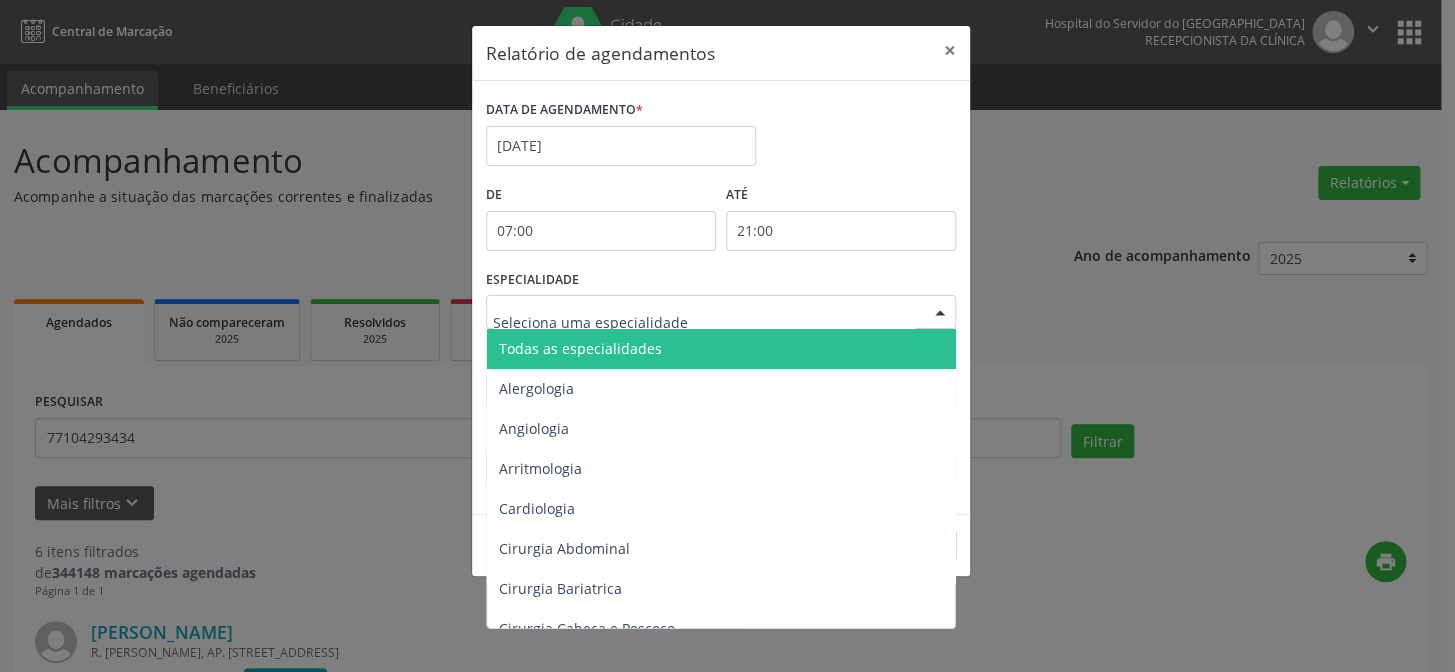 click at bounding box center (940, 313) 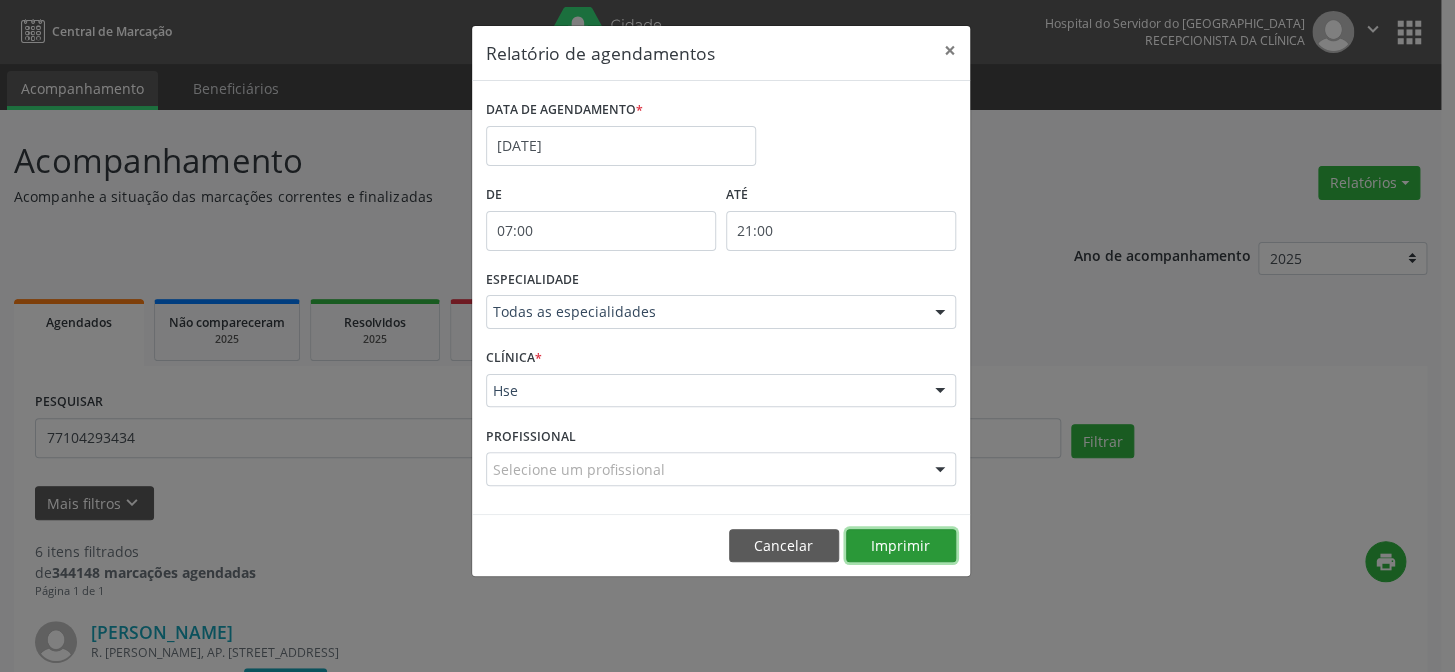 click on "Imprimir" at bounding box center (901, 546) 